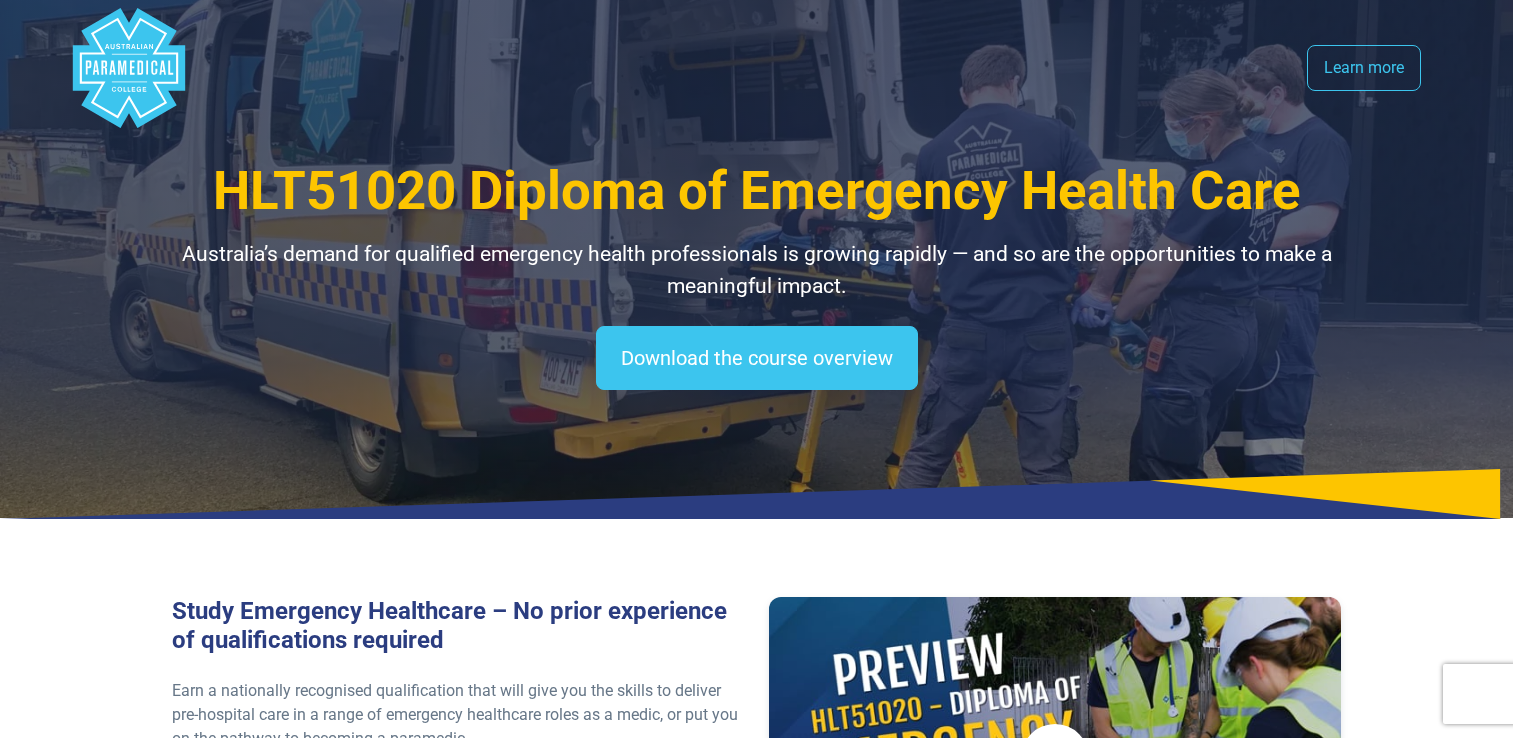 scroll, scrollTop: 0, scrollLeft: 0, axis: both 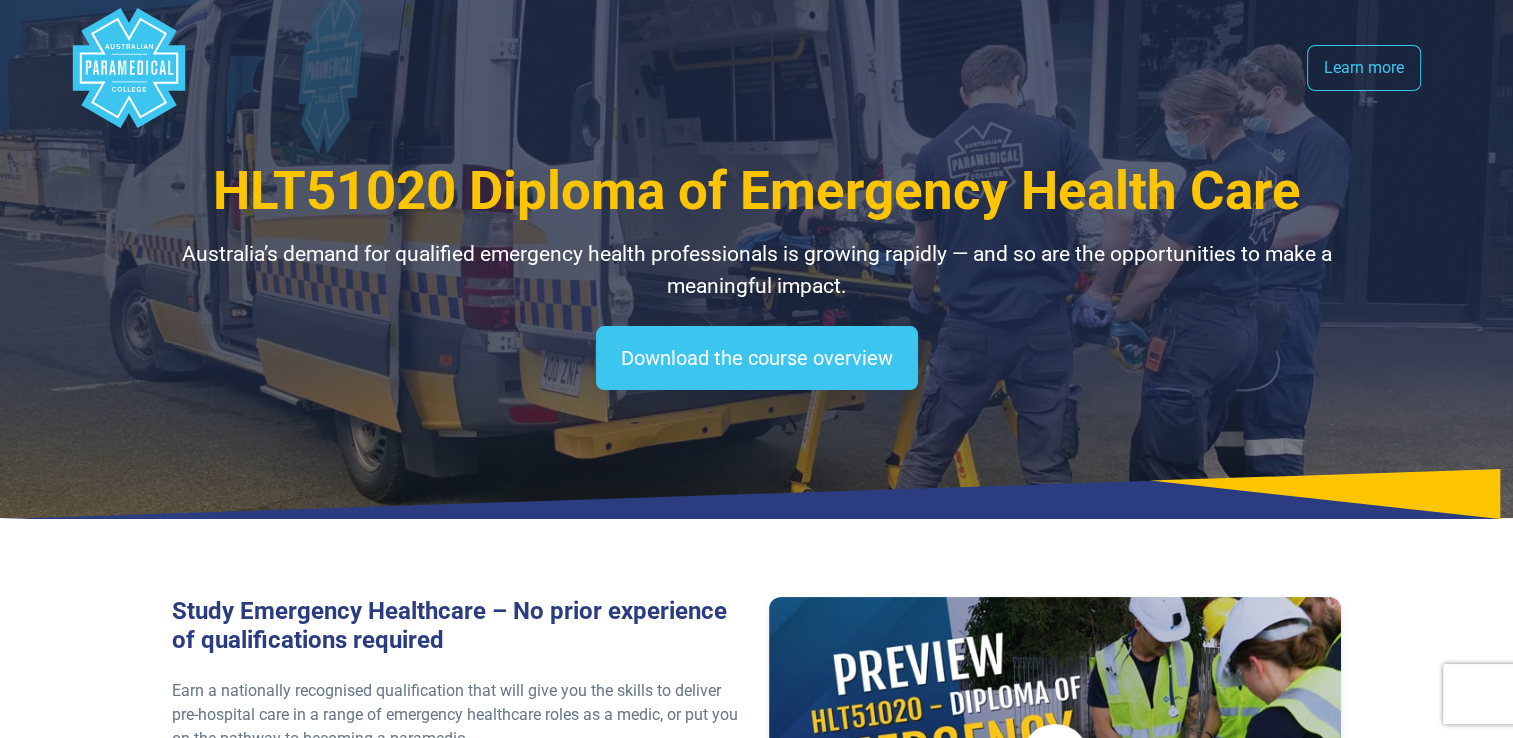 click on "Study Emergency Healthcare – No prior experience of qualifications required
Earn a nationally recognised qualification that will give you the skills to deliver pre-hospital care in a range of emergency healthcare roles as a medic, or put you on the pathway to becoming a paramedic.
How it works
Flexible online study  and expert guidance from trainers who are qualified and experienced medics and paramedics.
In-person clinical workshops , at our [STATE], [STATE], [STATE], or [STATE] campus locations where you’ll apply your learning in a practical, hands-on environment.
Real experience on clinical placement" at bounding box center (757, 880) 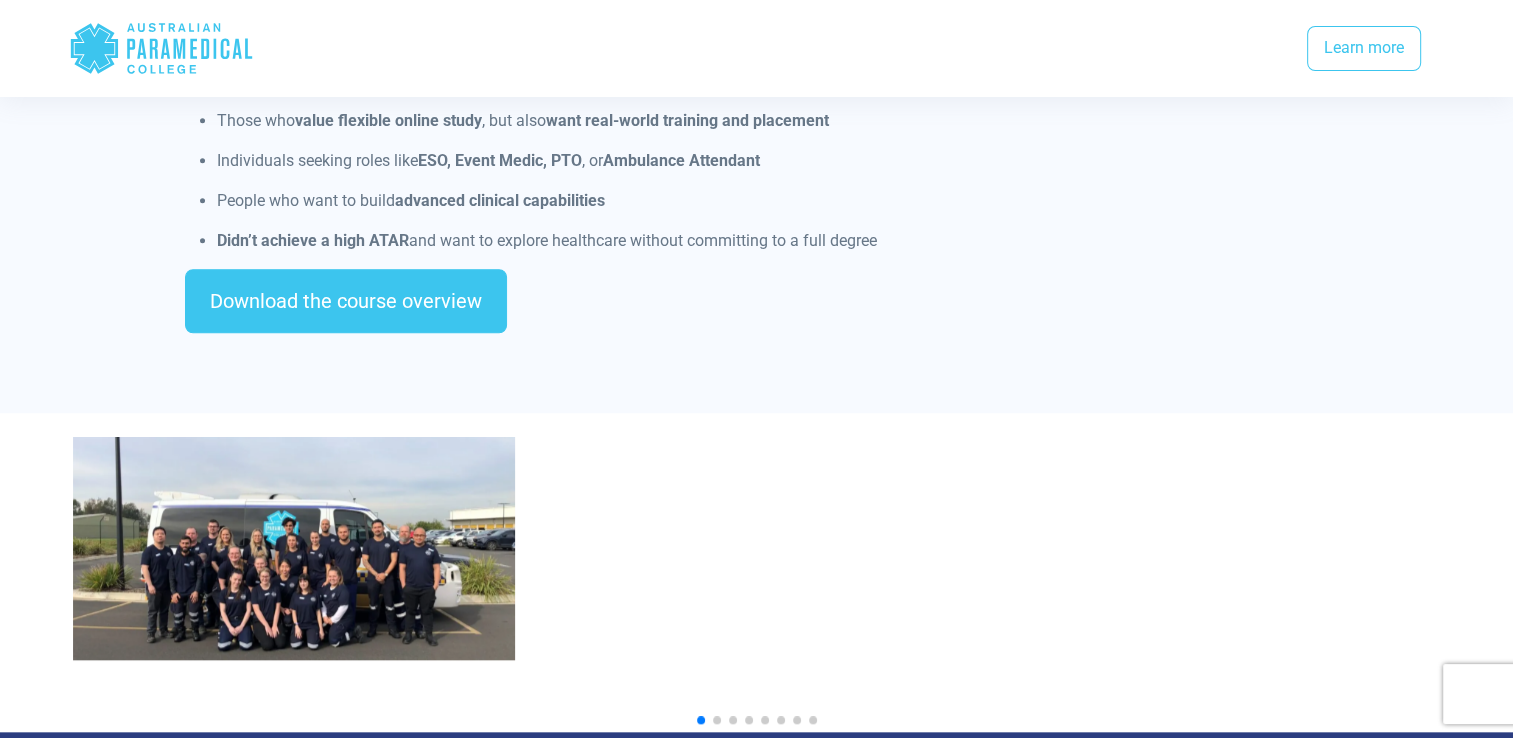 scroll, scrollTop: 1779, scrollLeft: 0, axis: vertical 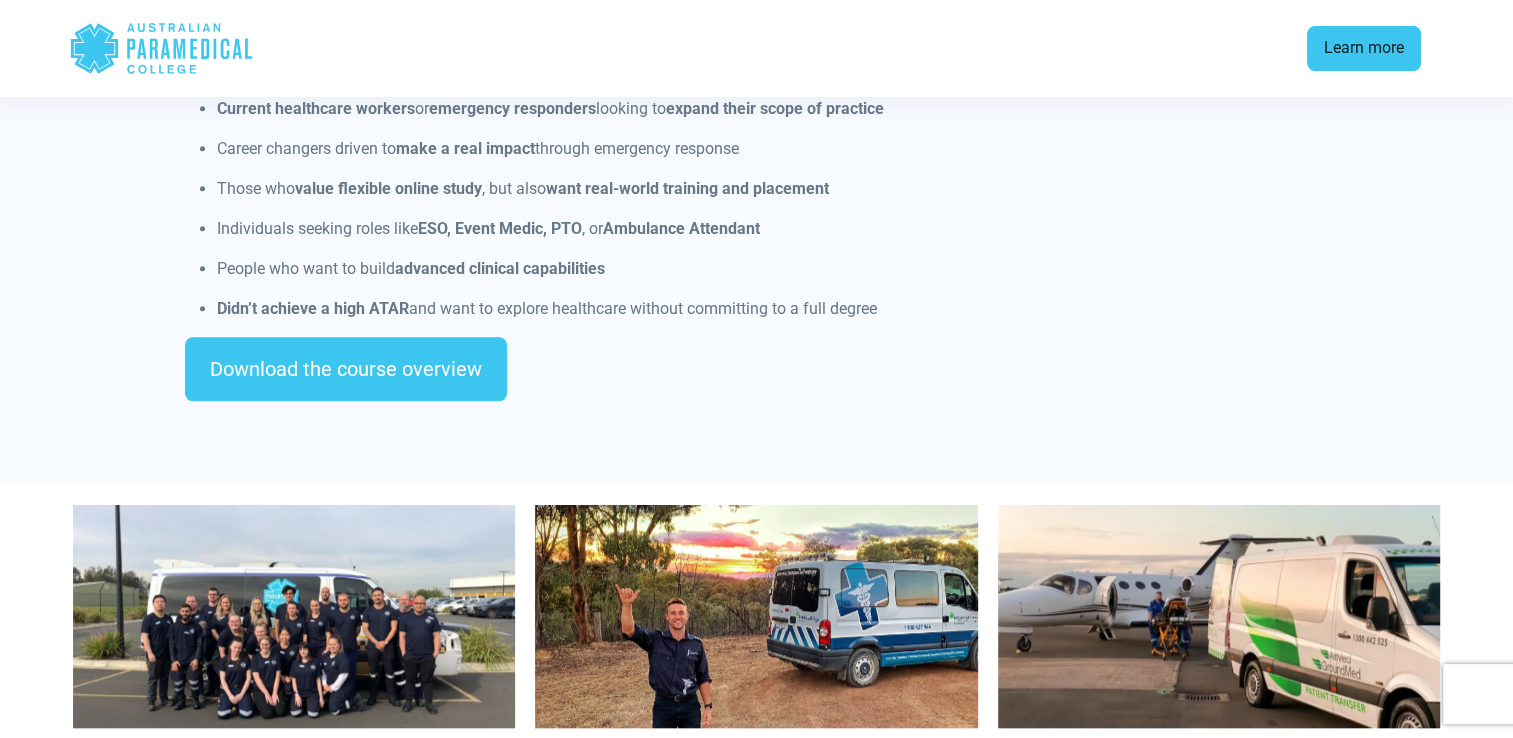 click on "Learn more" at bounding box center (1364, 49) 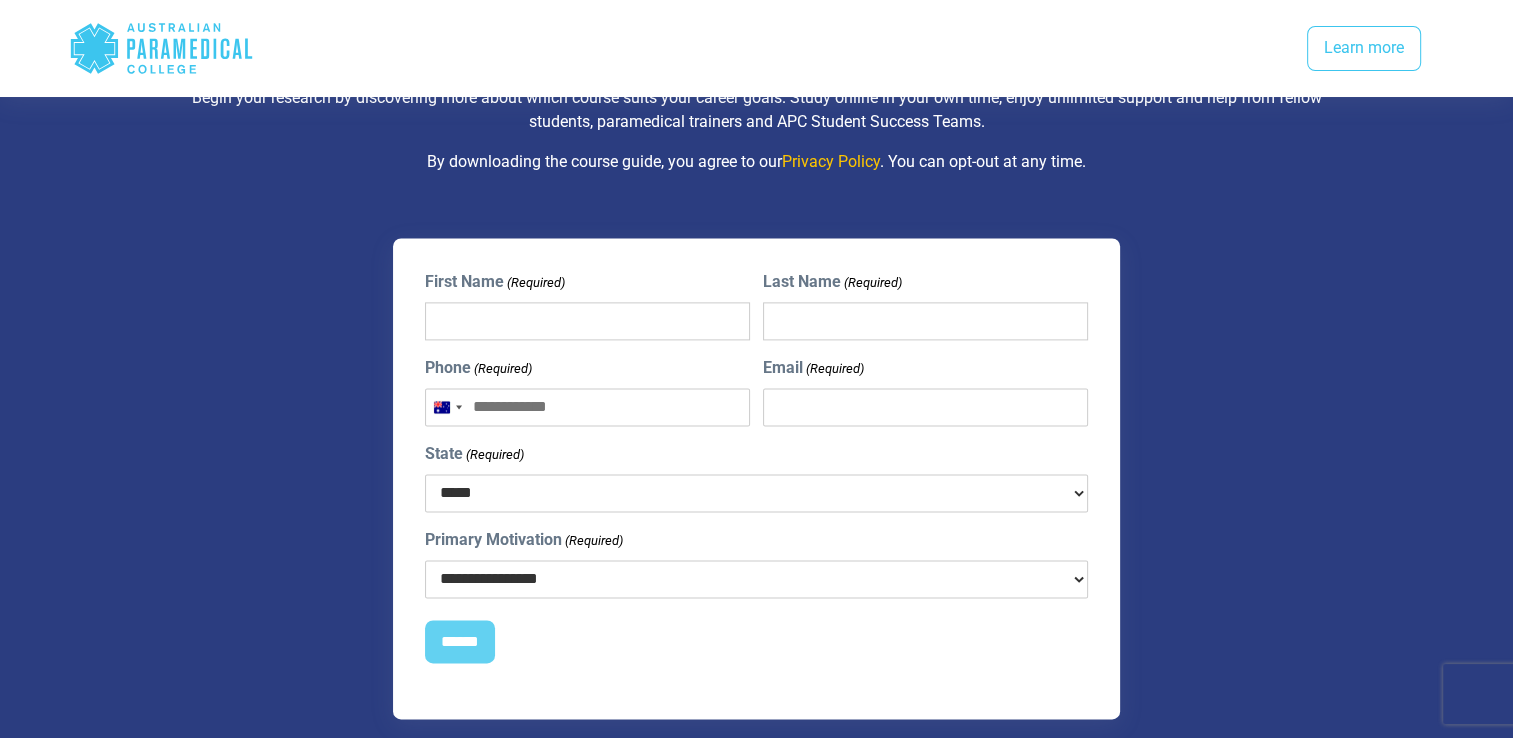 scroll, scrollTop: 2576, scrollLeft: 0, axis: vertical 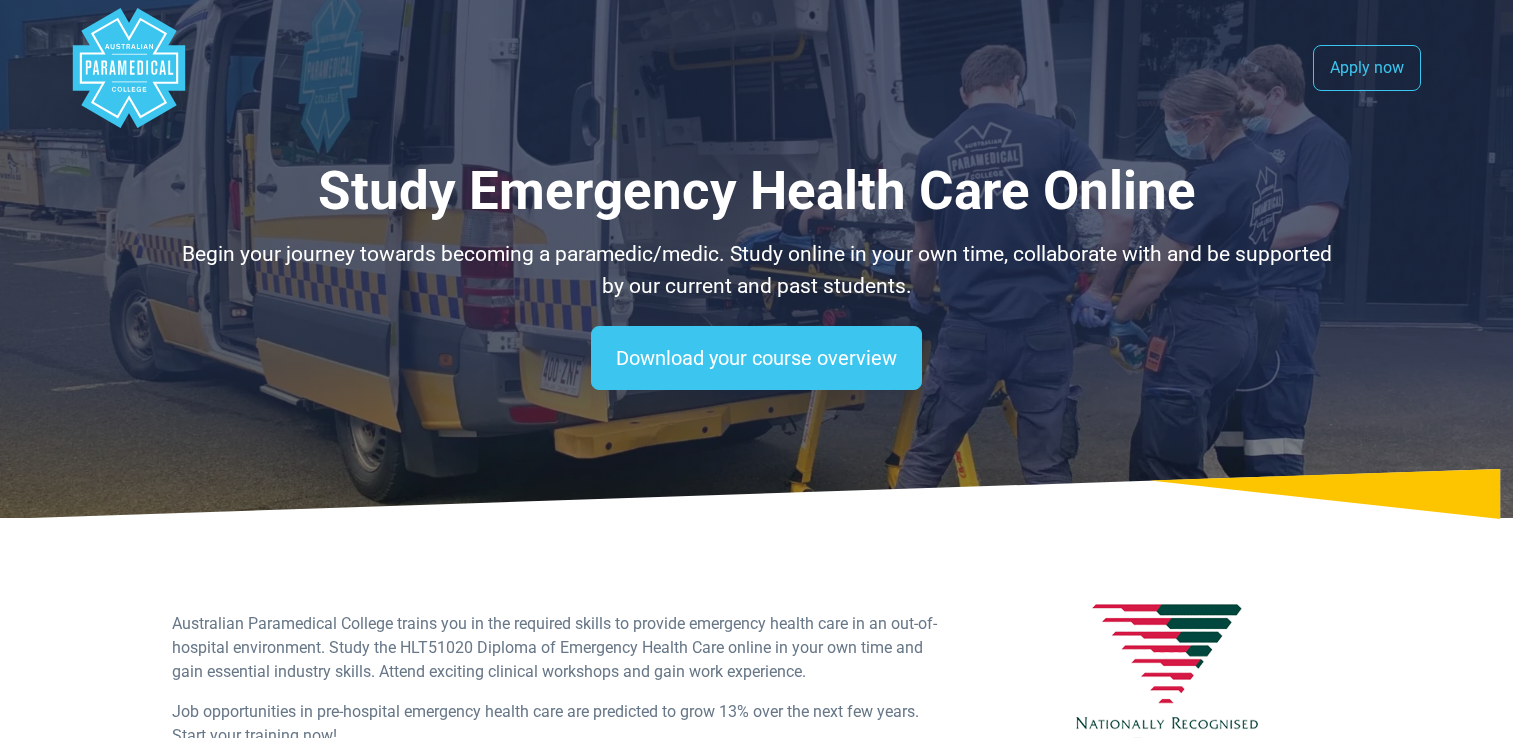 select on "**********" 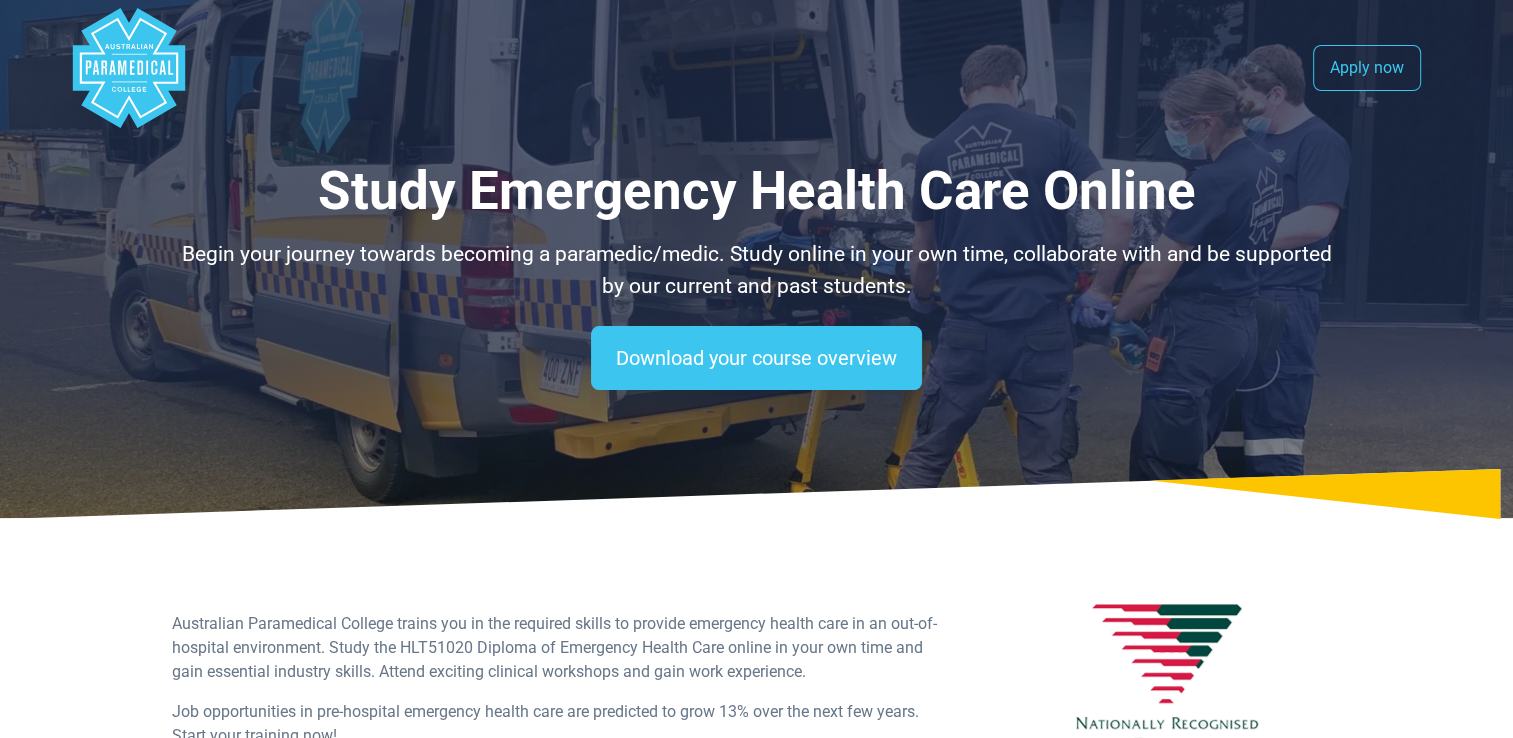scroll, scrollTop: 0, scrollLeft: 0, axis: both 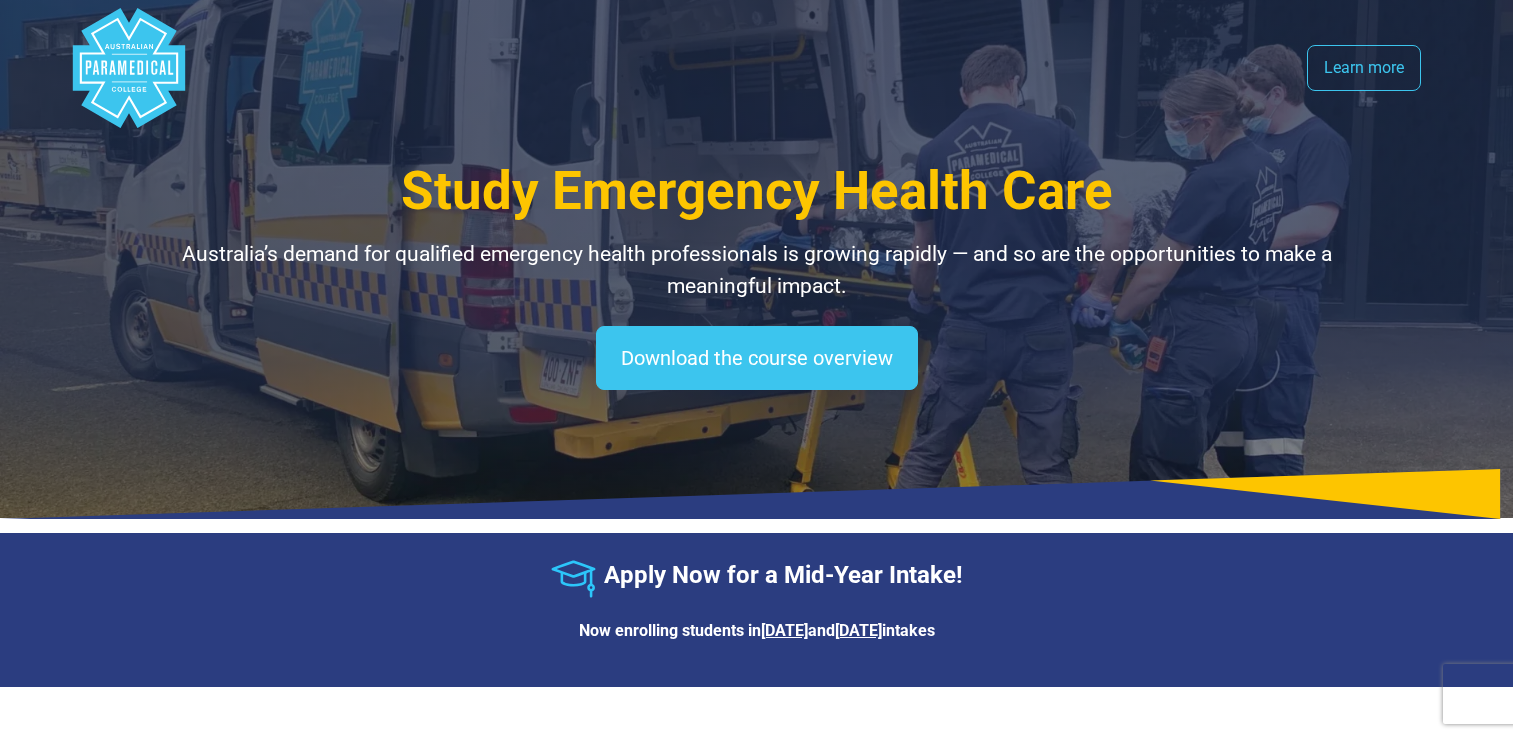 select on "**********" 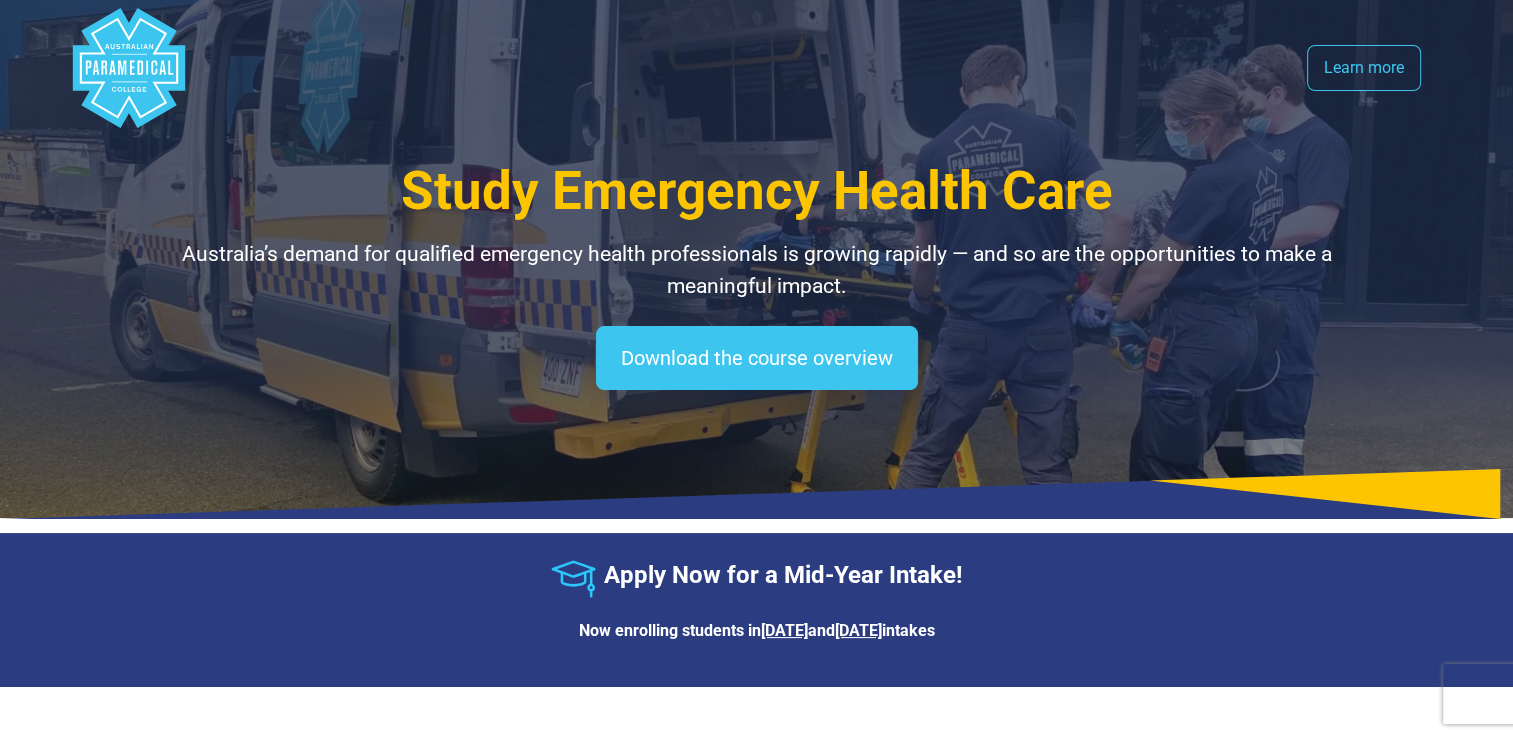 scroll, scrollTop: 0, scrollLeft: 0, axis: both 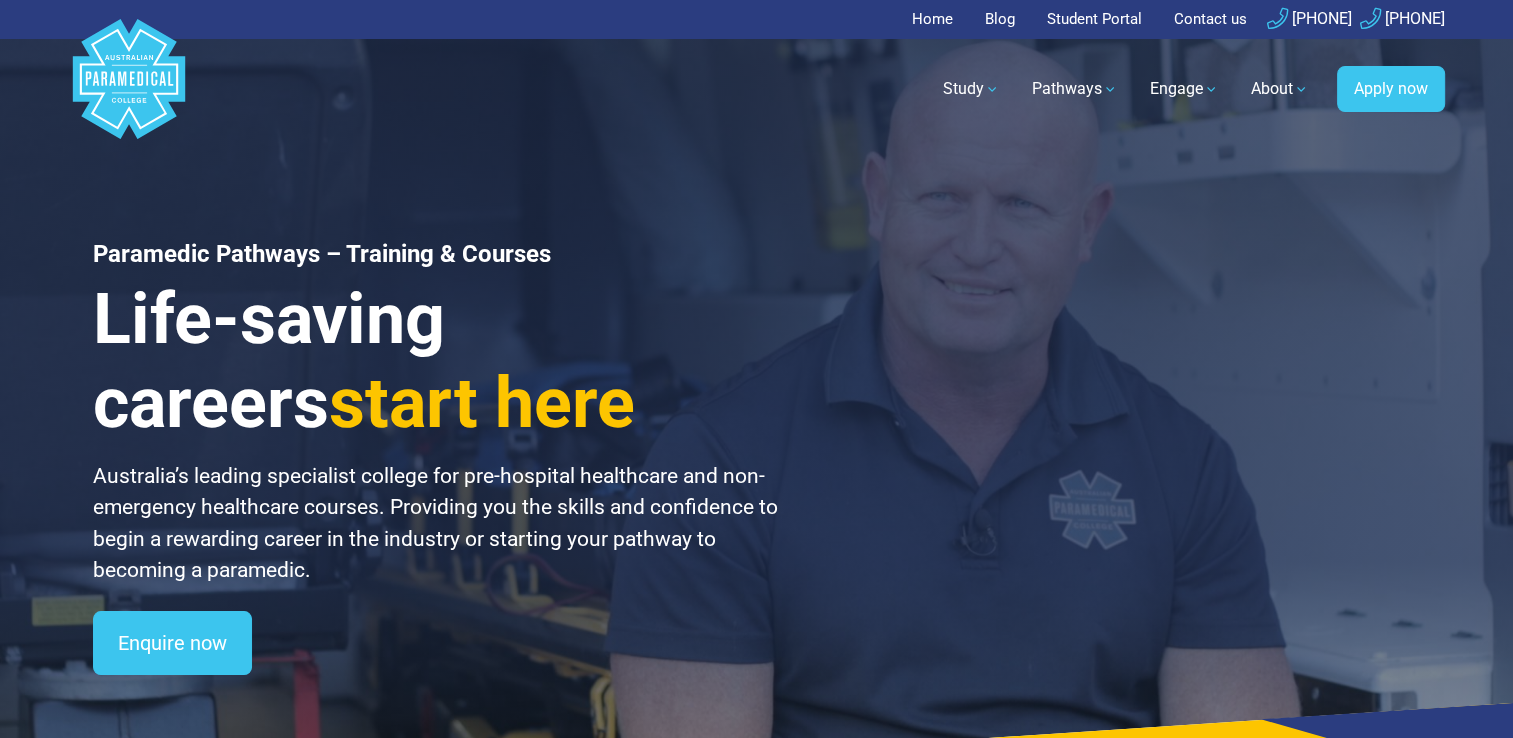click on "Paramedic Pathways – Training & Courses
Life-saving careers  start here
Australia’s leading specialist college for pre-hospital healthcare and non-emergency healthcare courses. Providing you the skills and confidence to begin a rewarding career in the industry or starting your pathway to becoming a paramedic.
Enquire now" at bounding box center (757, 401) 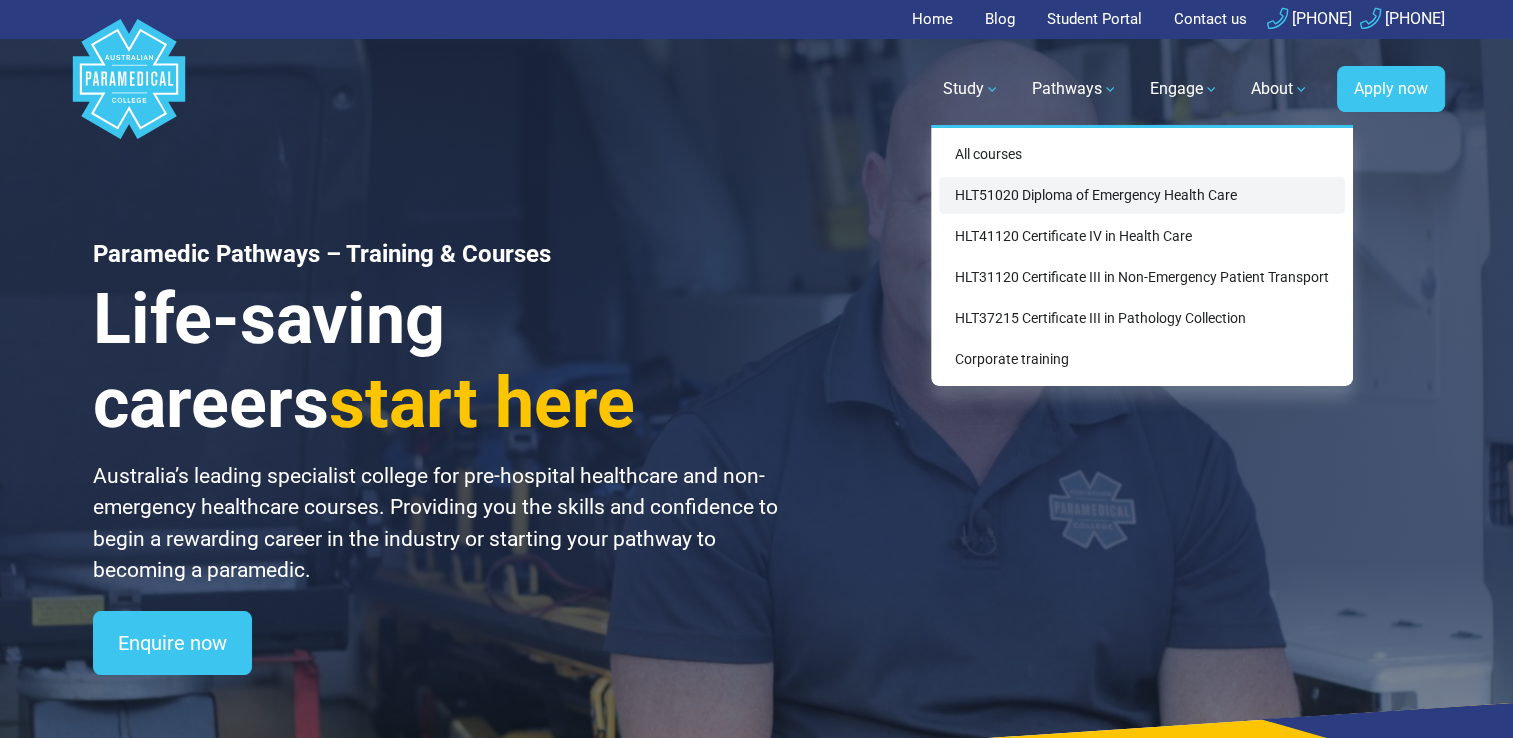 click on "HLT51020 Diploma of Emergency Health Care" at bounding box center [1142, 195] 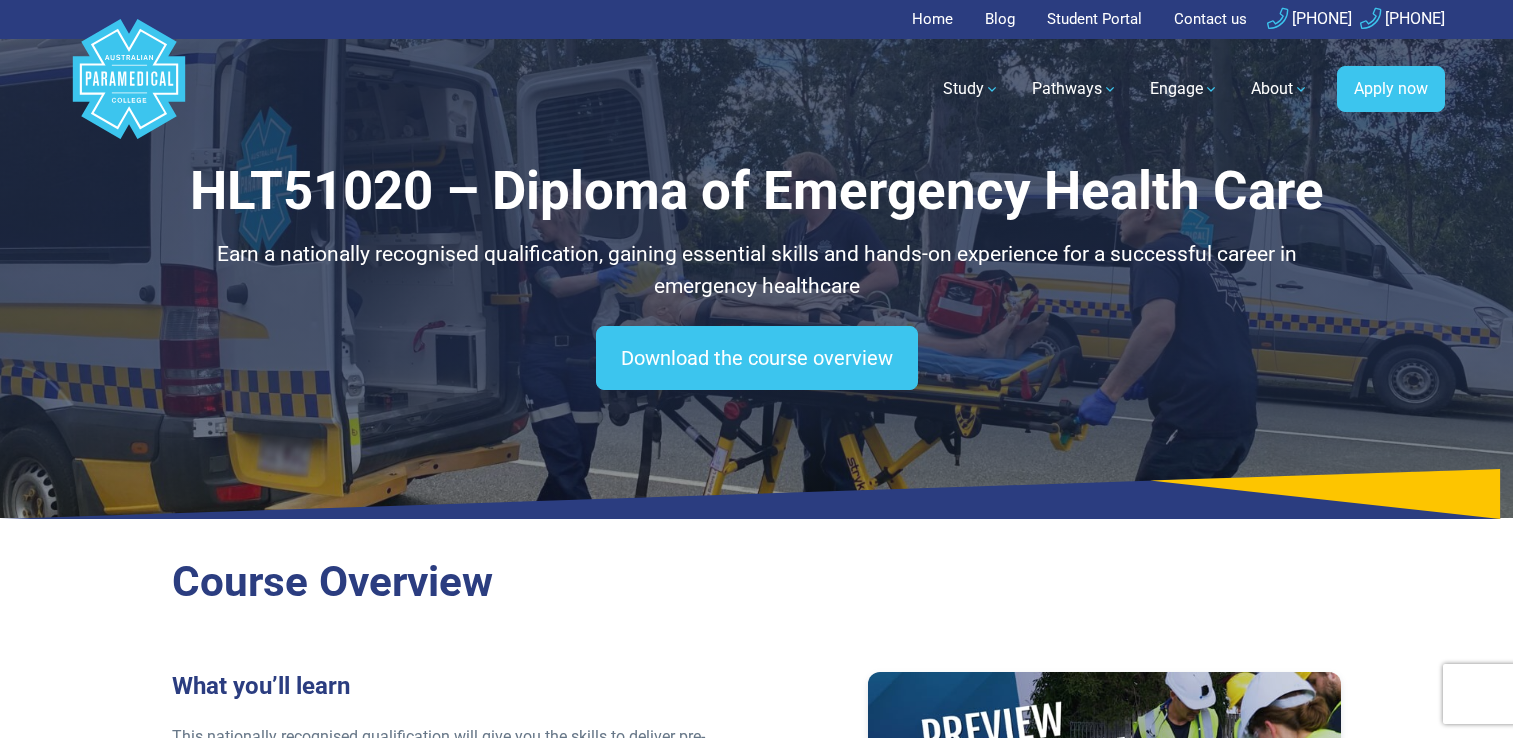 scroll, scrollTop: 0, scrollLeft: 0, axis: both 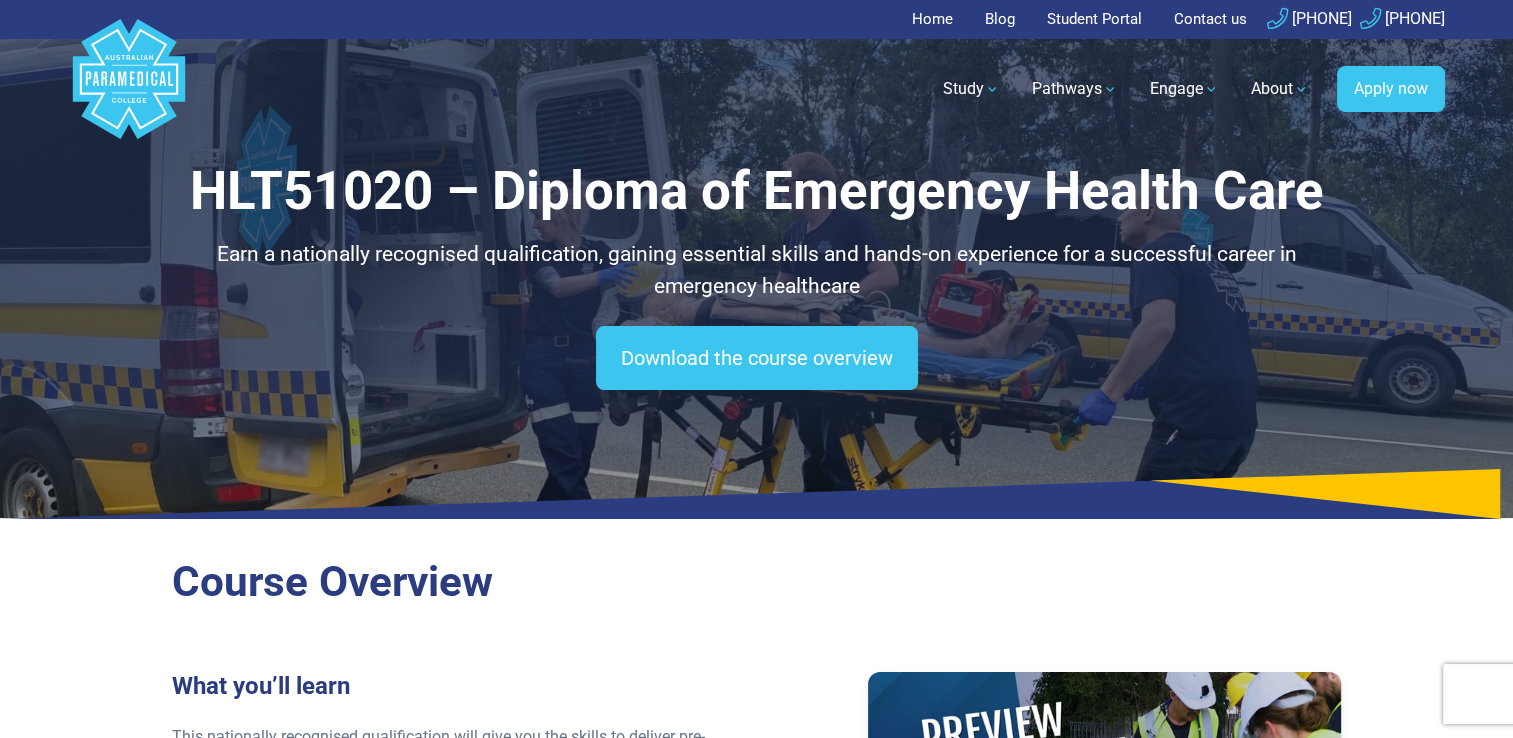 click on "Course Overview
What you’ll learn
This nationally recognised qualification will give you the skills to deliver pre-hospital care in a range of emergency healthcare roles, or put you on the pathway to becoming a paramedic.*
The moments when patients require emergency care are often some of the most vulnerable they’ve ever experienced. This diploma will give you the skills to assess the situation, put the patient at ease and deliver exceptional care.
How it works
Flexible online study  and expert guidance from trainers who are qualified and experienced medics and paramedics." at bounding box center (757, 999) 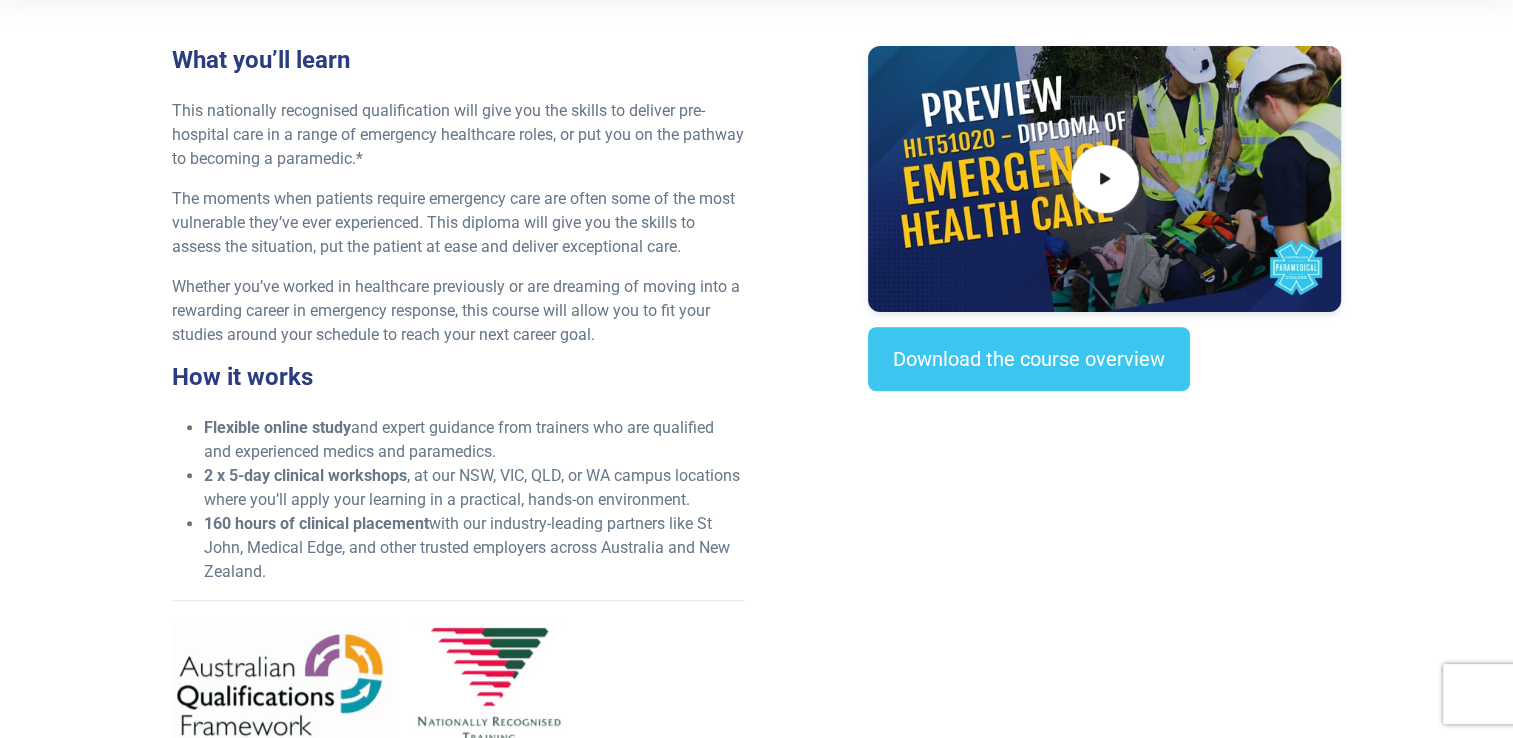 scroll, scrollTop: 560, scrollLeft: 0, axis: vertical 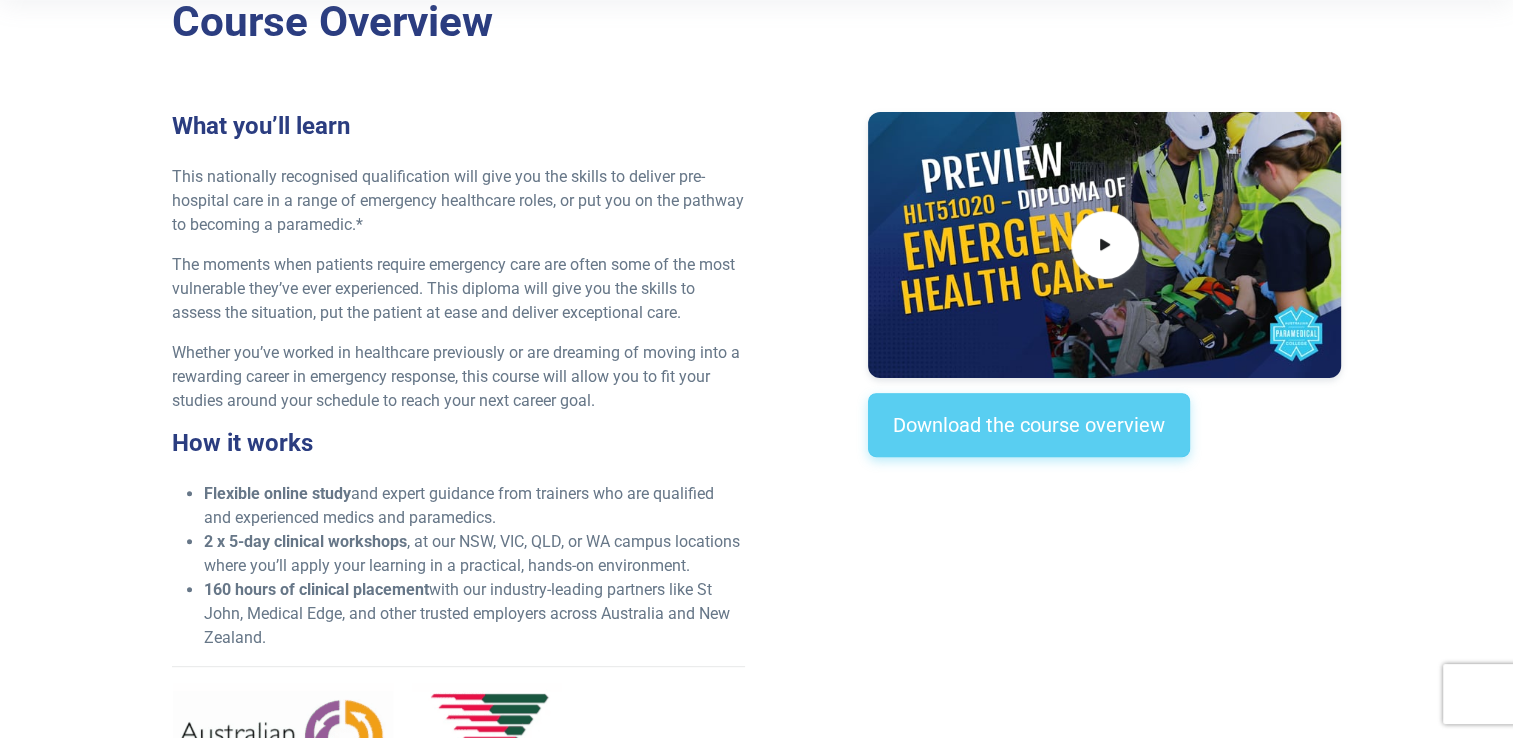 click on "Download the course overview" at bounding box center [1029, 425] 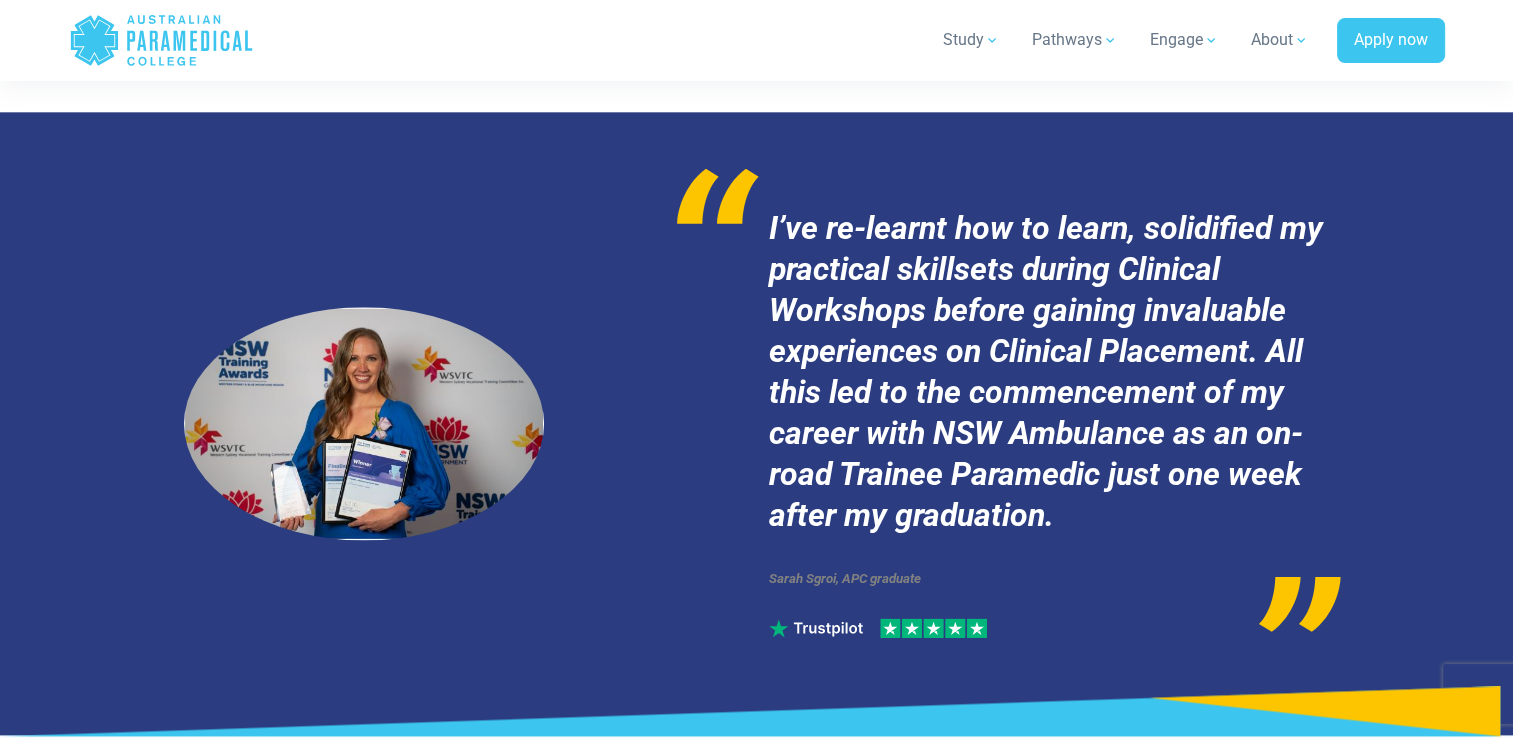 scroll, scrollTop: 10634, scrollLeft: 0, axis: vertical 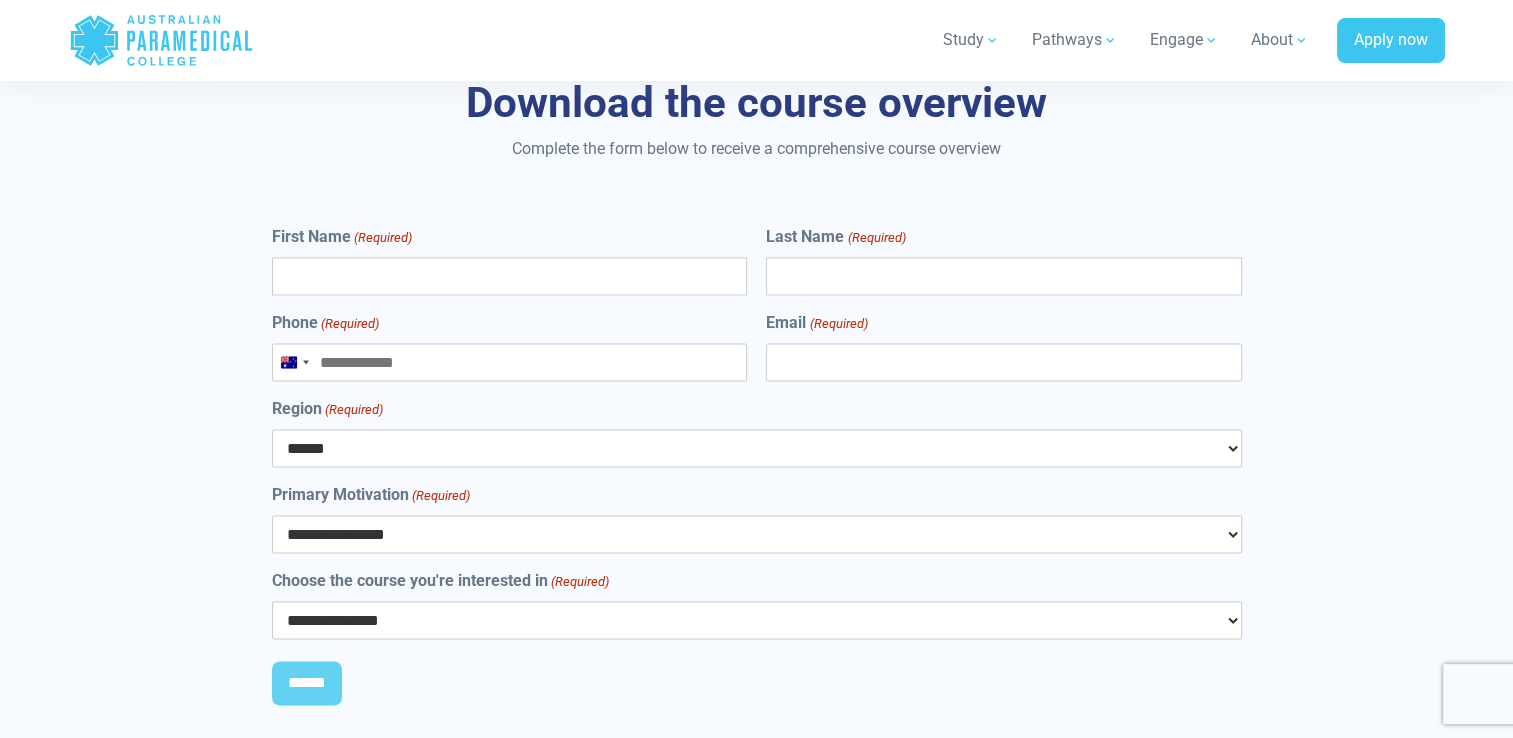 click on "**********" at bounding box center (757, 423) 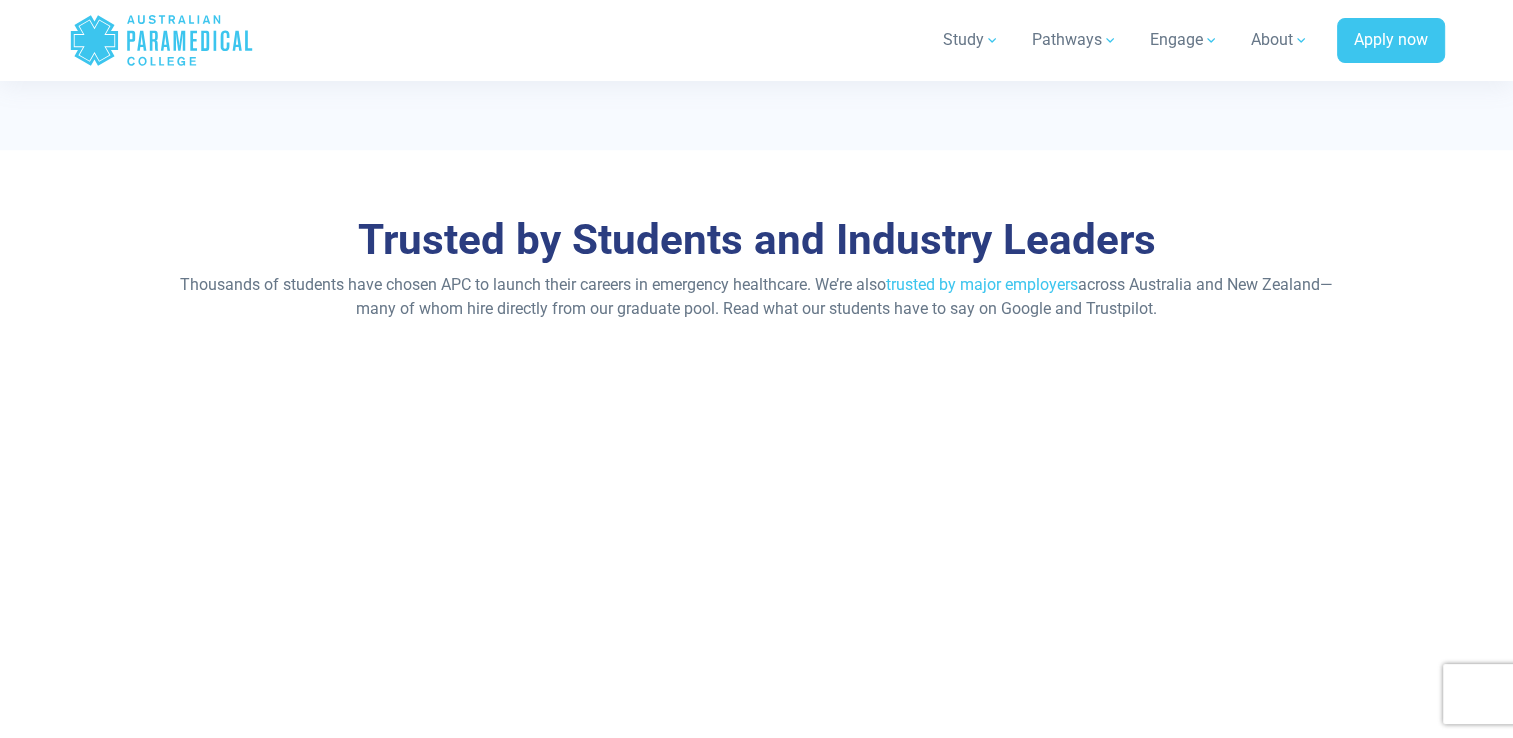 scroll, scrollTop: 11354, scrollLeft: 0, axis: vertical 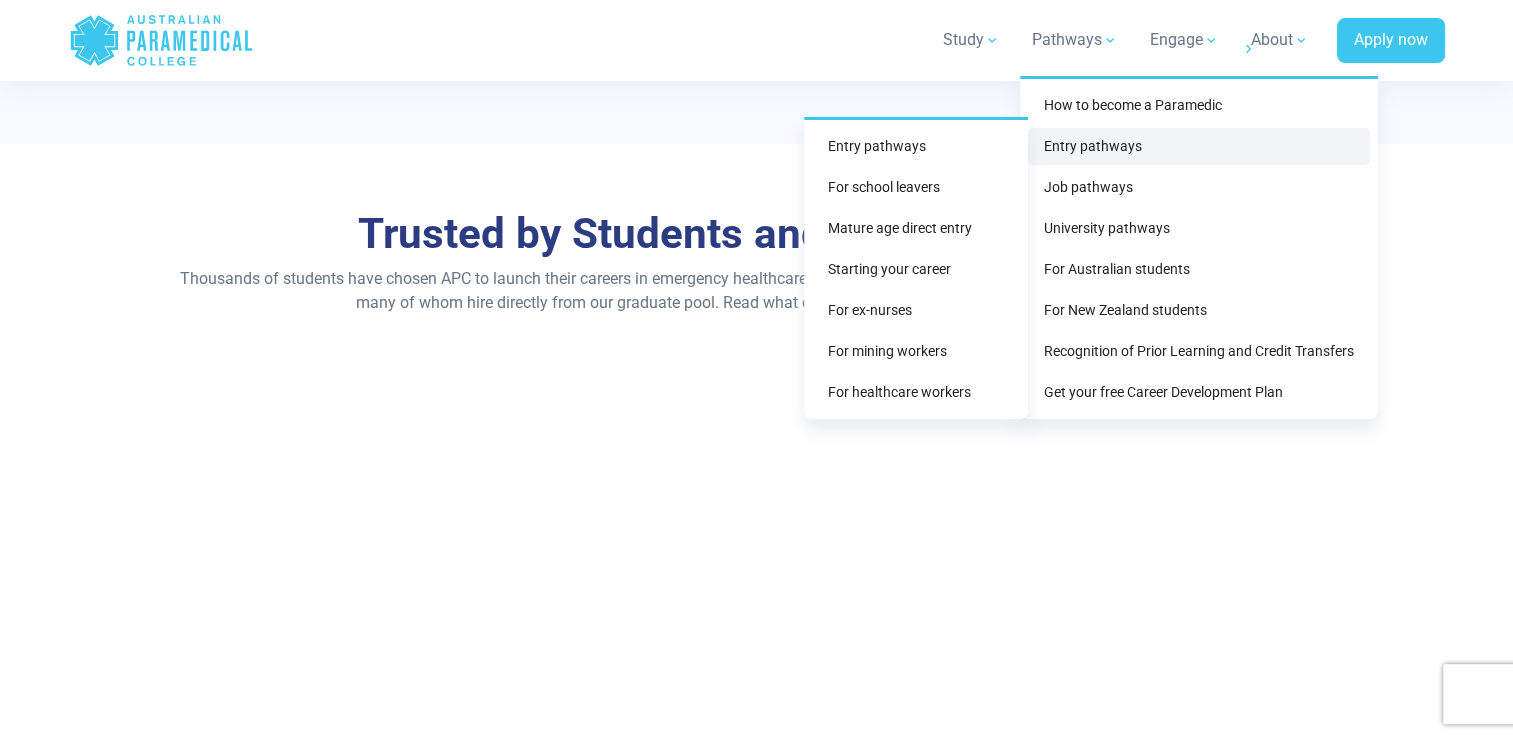 click on "Entry pathways" at bounding box center (1199, 146) 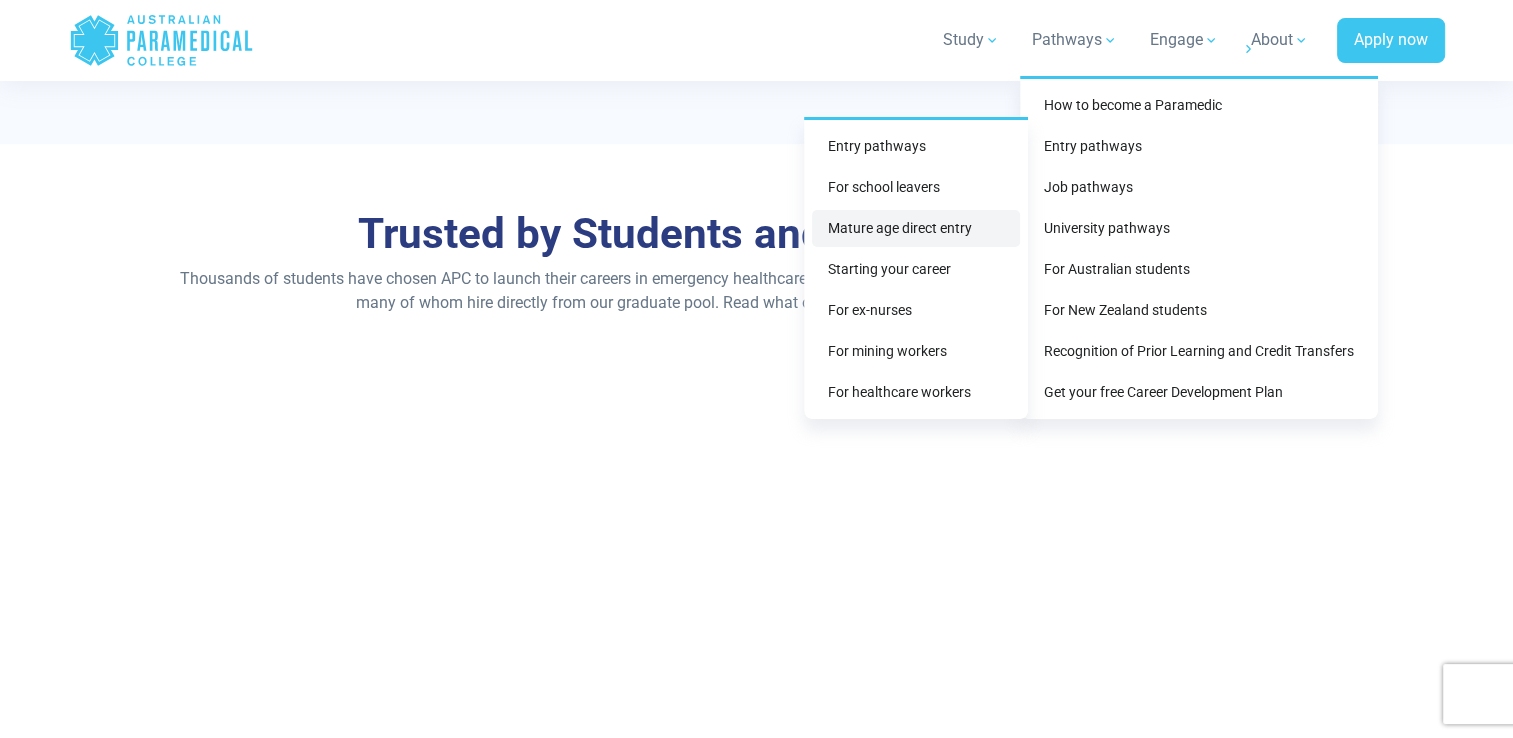 click on "Mature age direct entry" at bounding box center (916, 228) 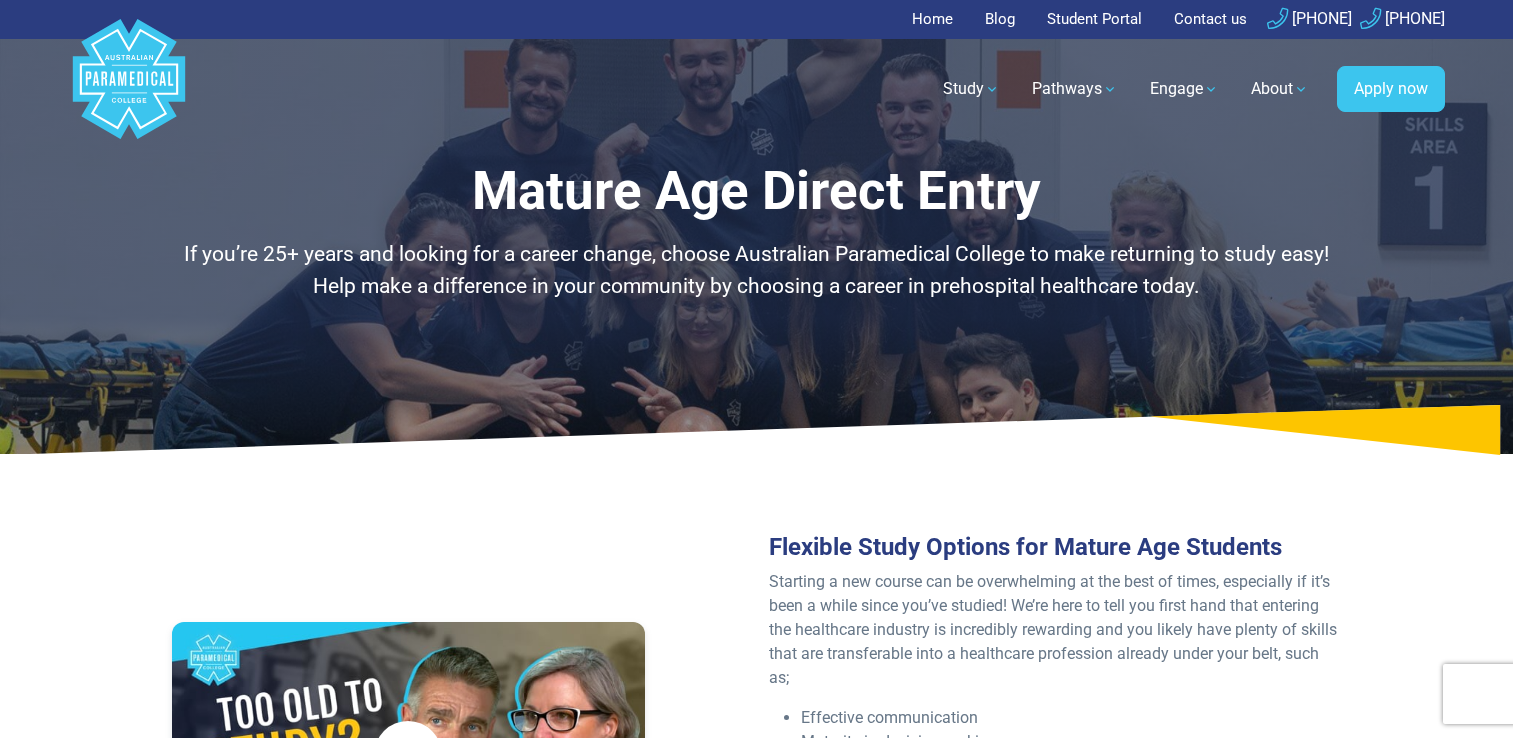 scroll, scrollTop: 0, scrollLeft: 0, axis: both 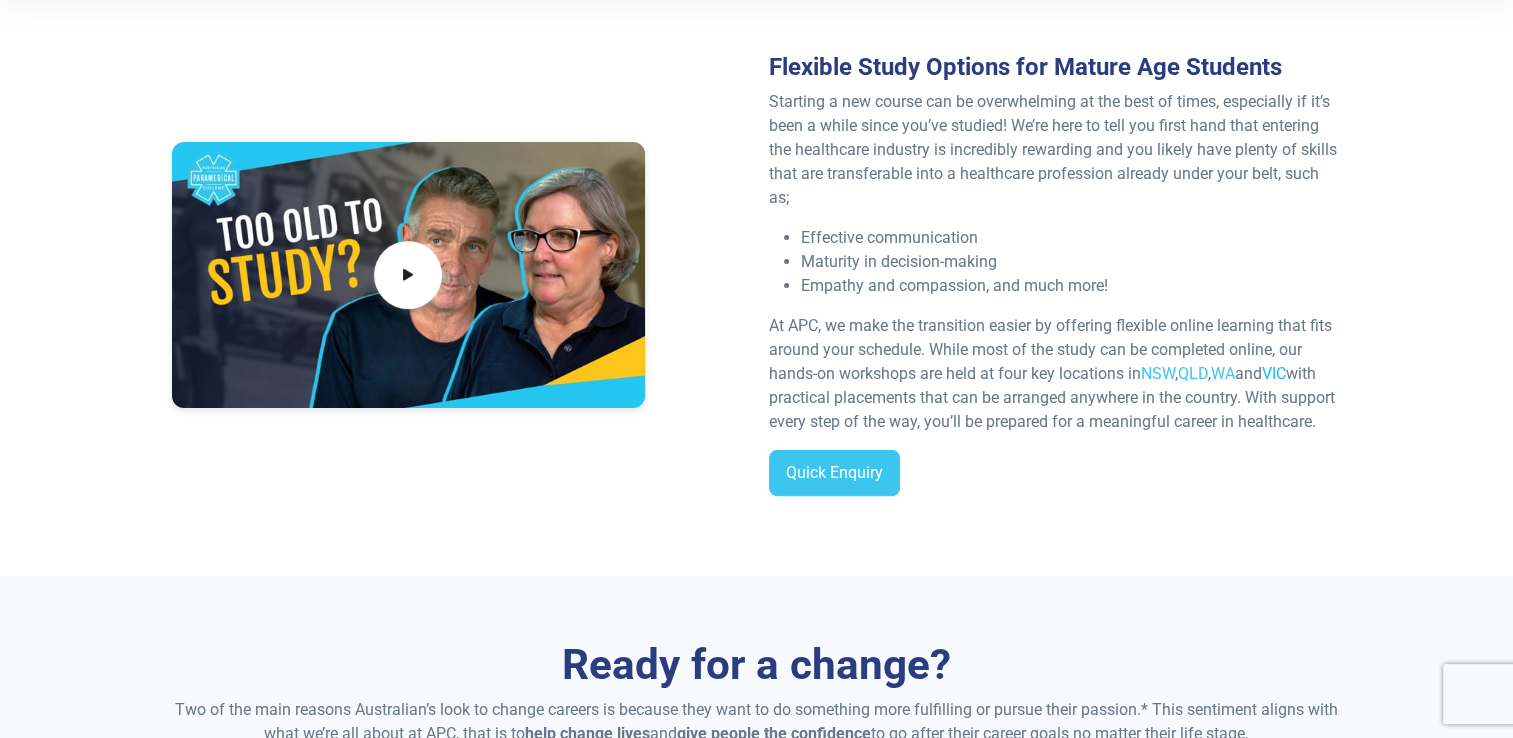 click on "VIC" at bounding box center (1274, 373) 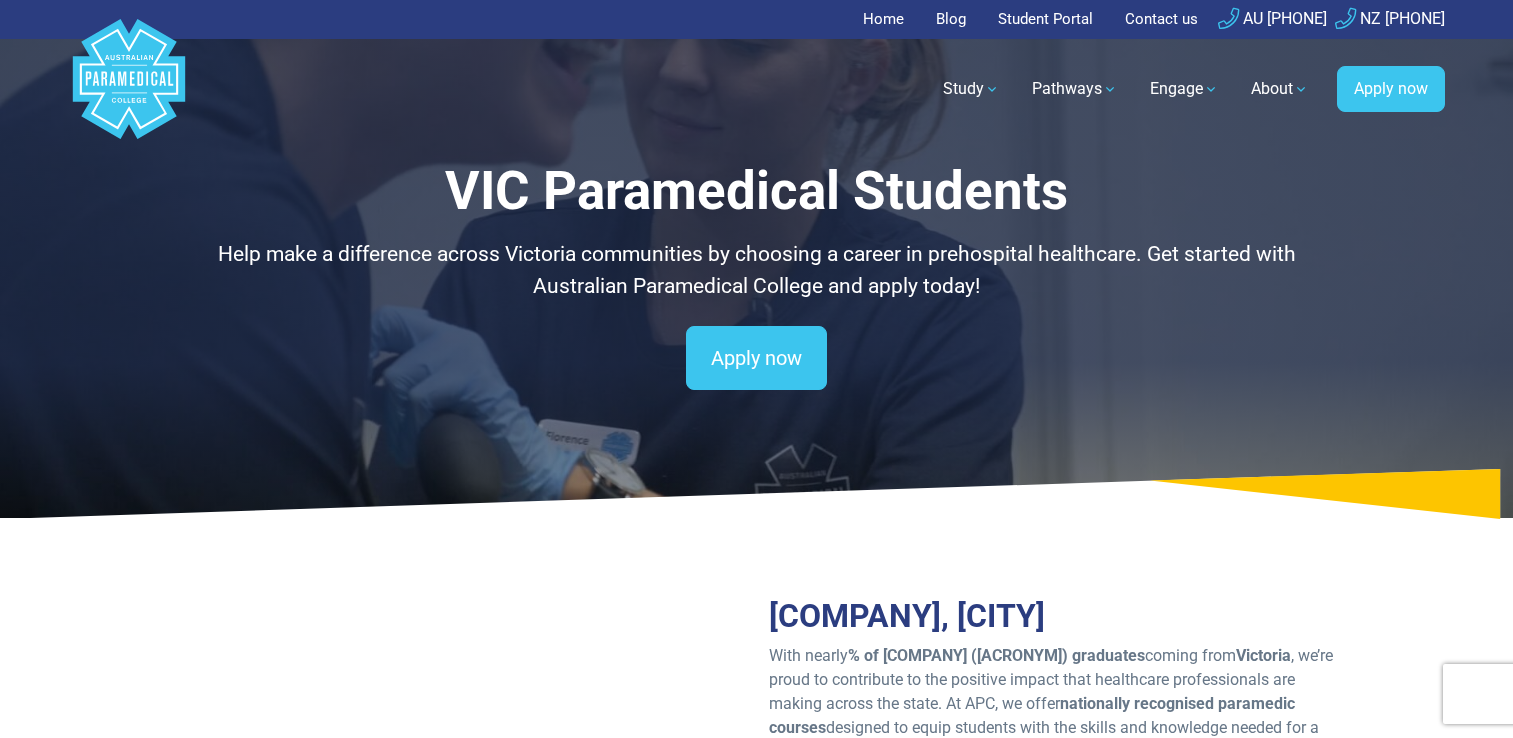scroll, scrollTop: 0, scrollLeft: 0, axis: both 